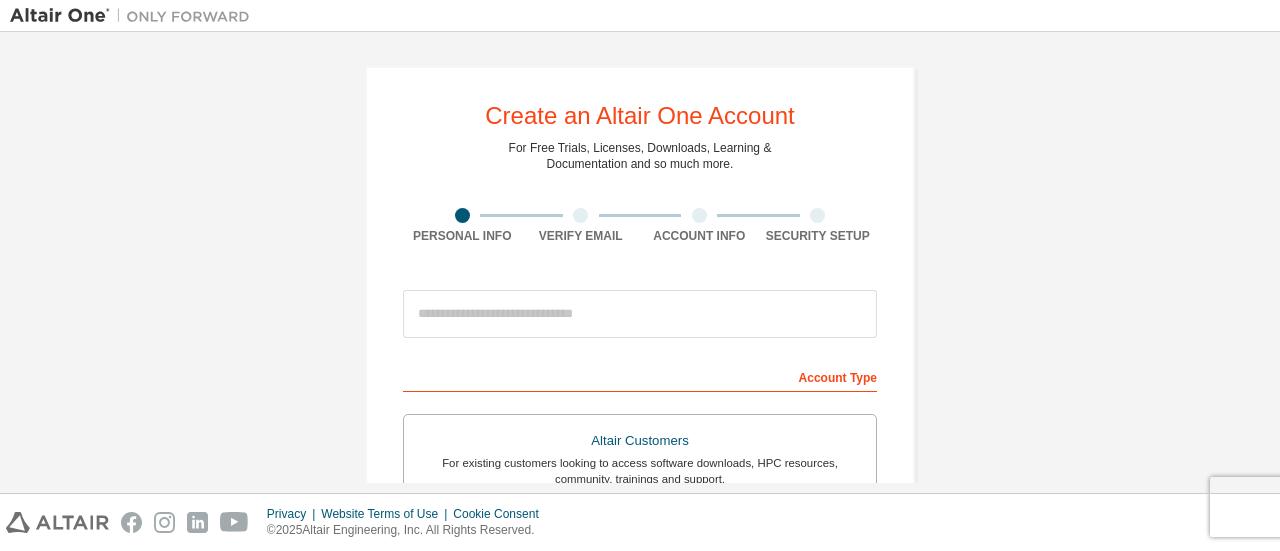scroll, scrollTop: 0, scrollLeft: 0, axis: both 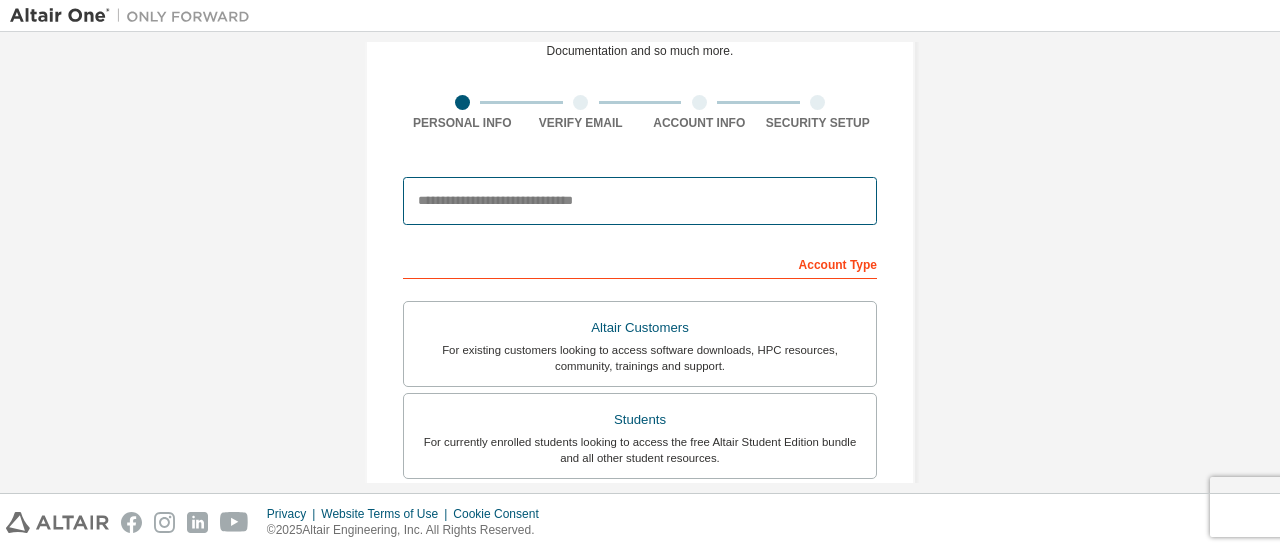click at bounding box center [640, 201] 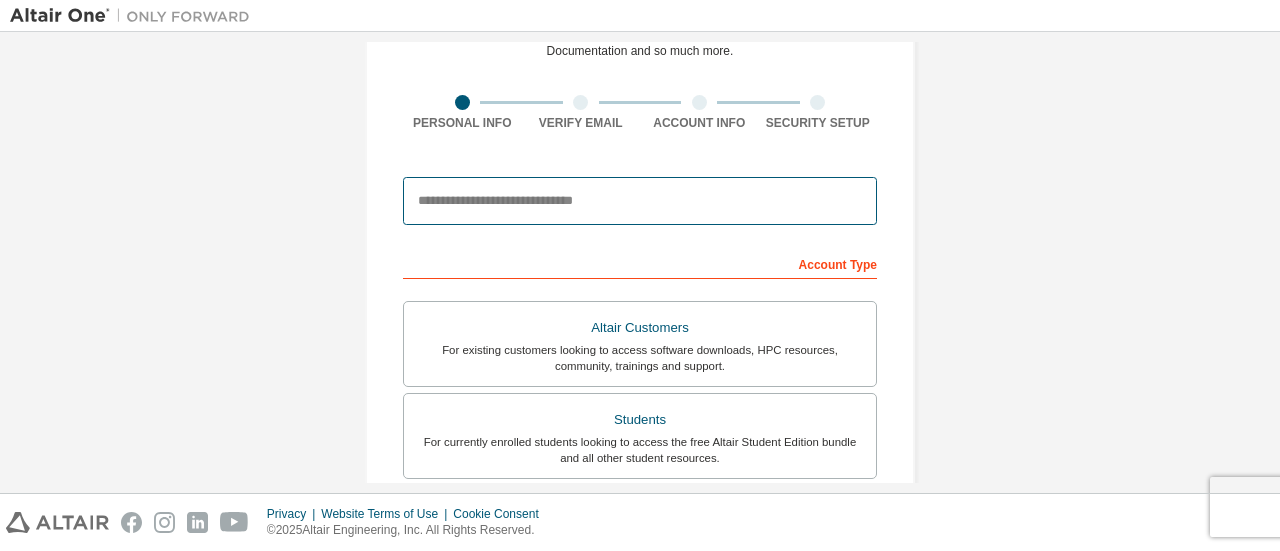 type on "**********" 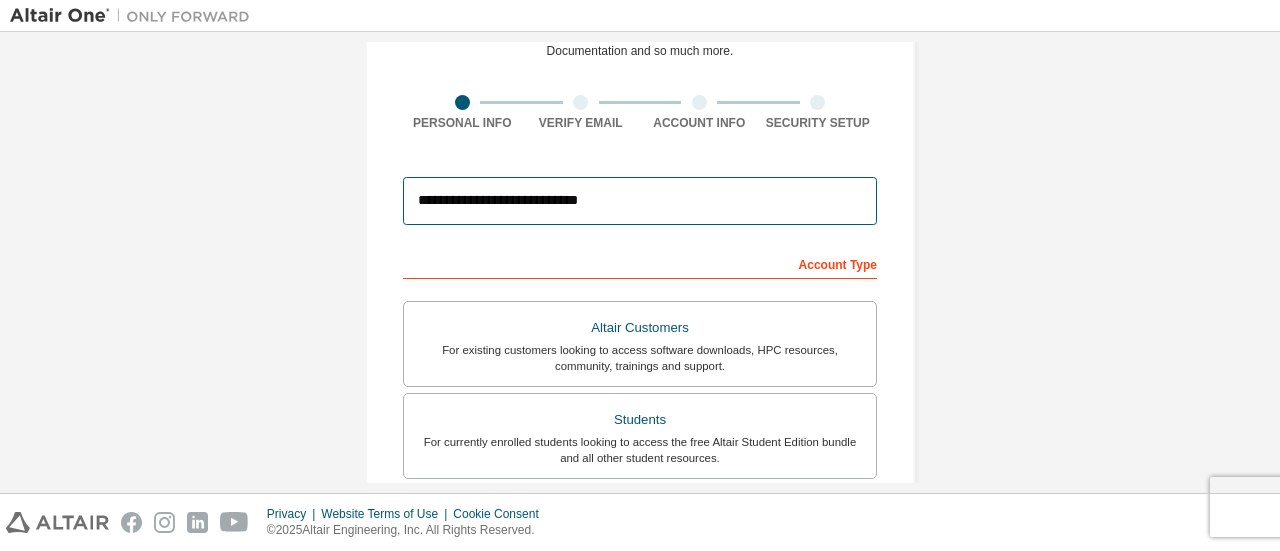 click on "**********" at bounding box center [640, 201] 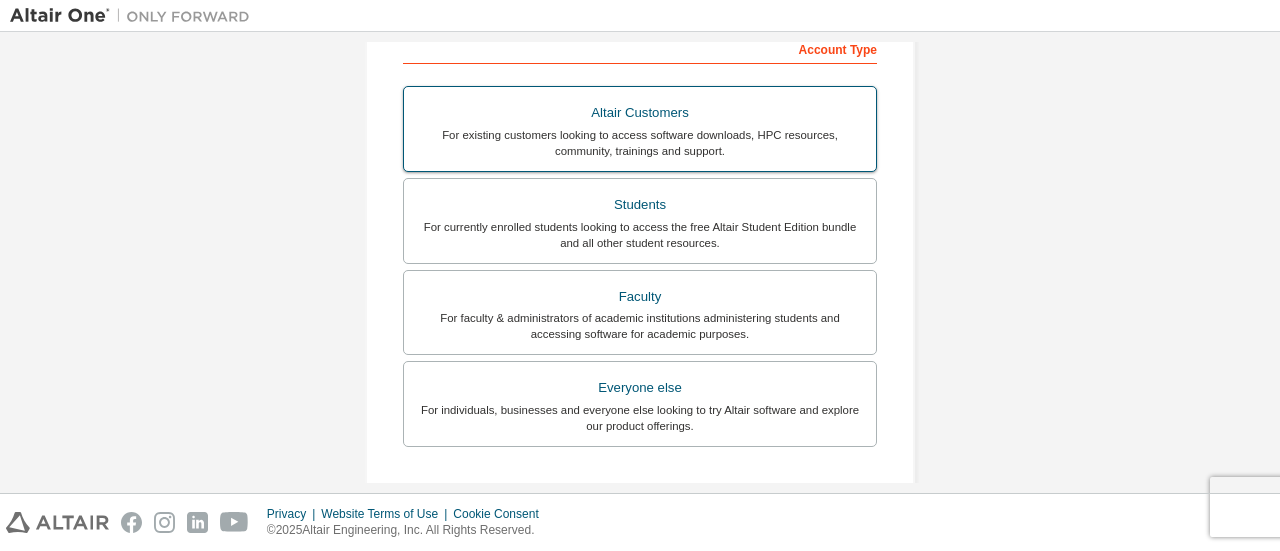 scroll, scrollTop: 329, scrollLeft: 0, axis: vertical 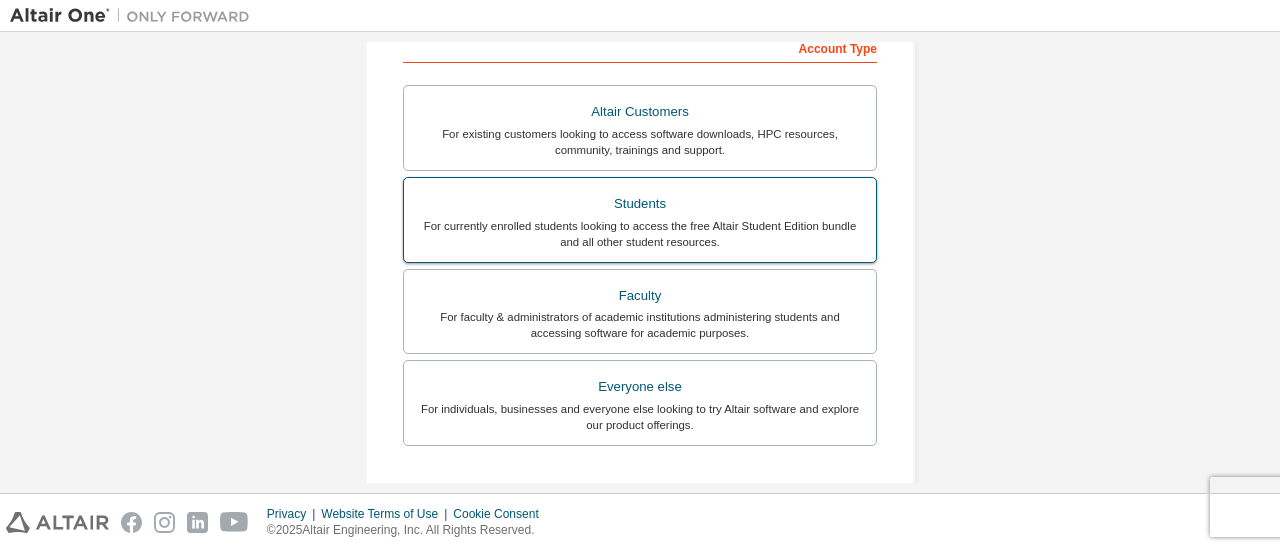 click on "For currently enrolled students looking to access the free Altair Student Edition bundle and all other student resources." at bounding box center (640, 234) 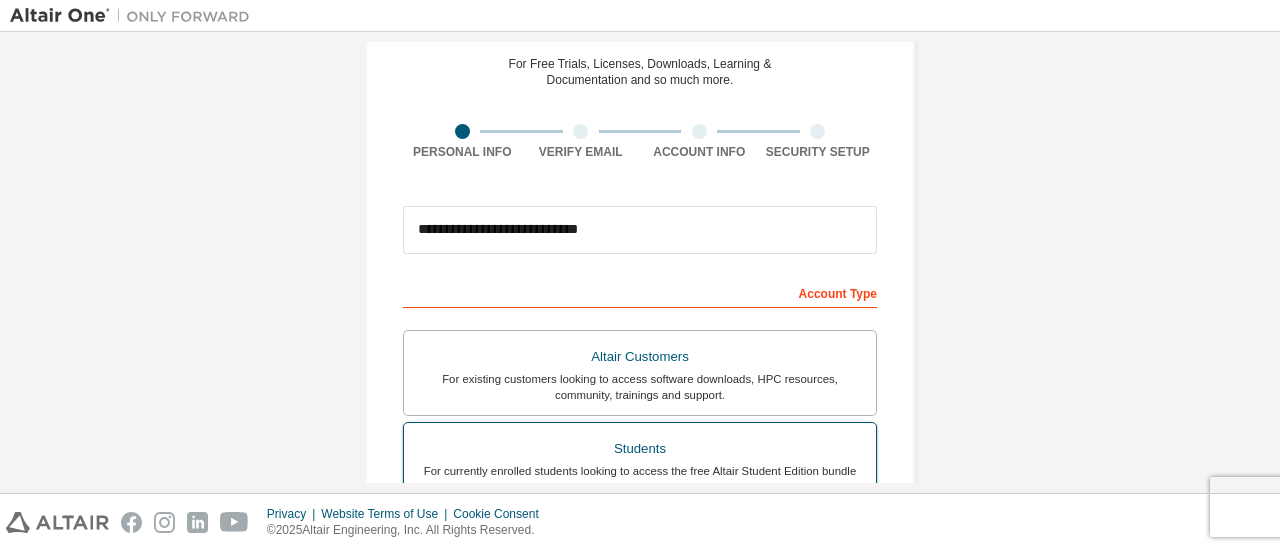 scroll, scrollTop: 82, scrollLeft: 0, axis: vertical 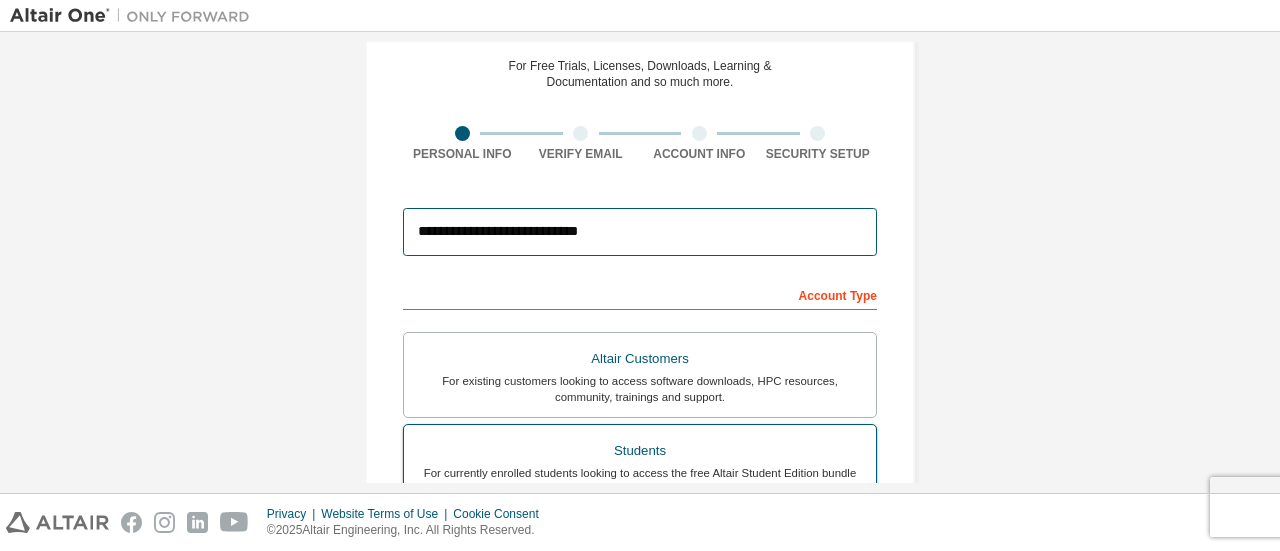 click on "**********" at bounding box center [640, 232] 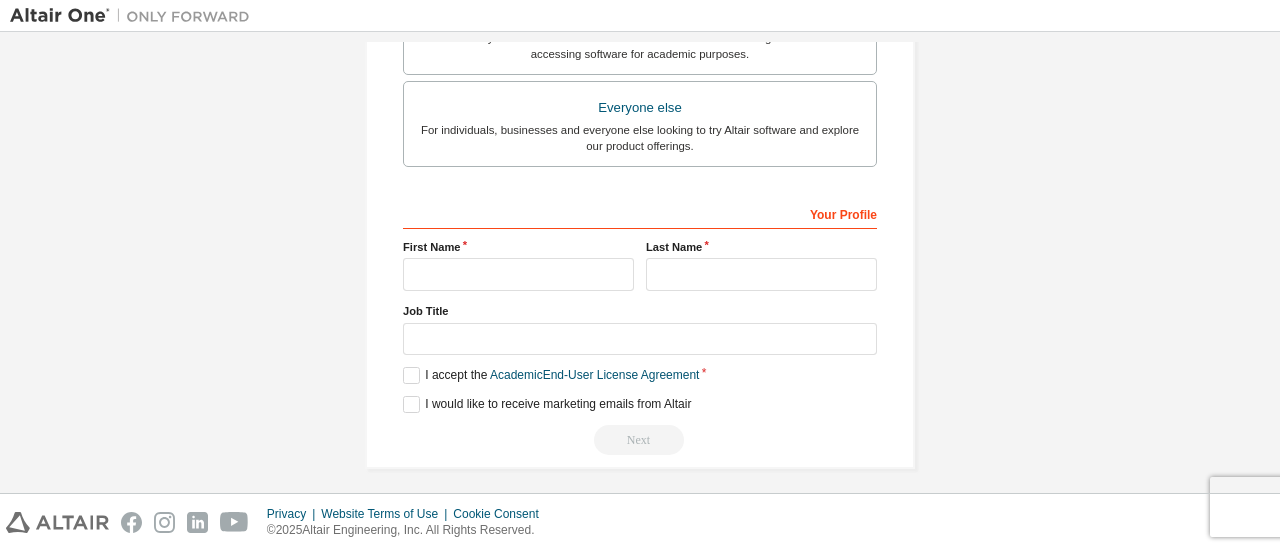 scroll, scrollTop: 610, scrollLeft: 0, axis: vertical 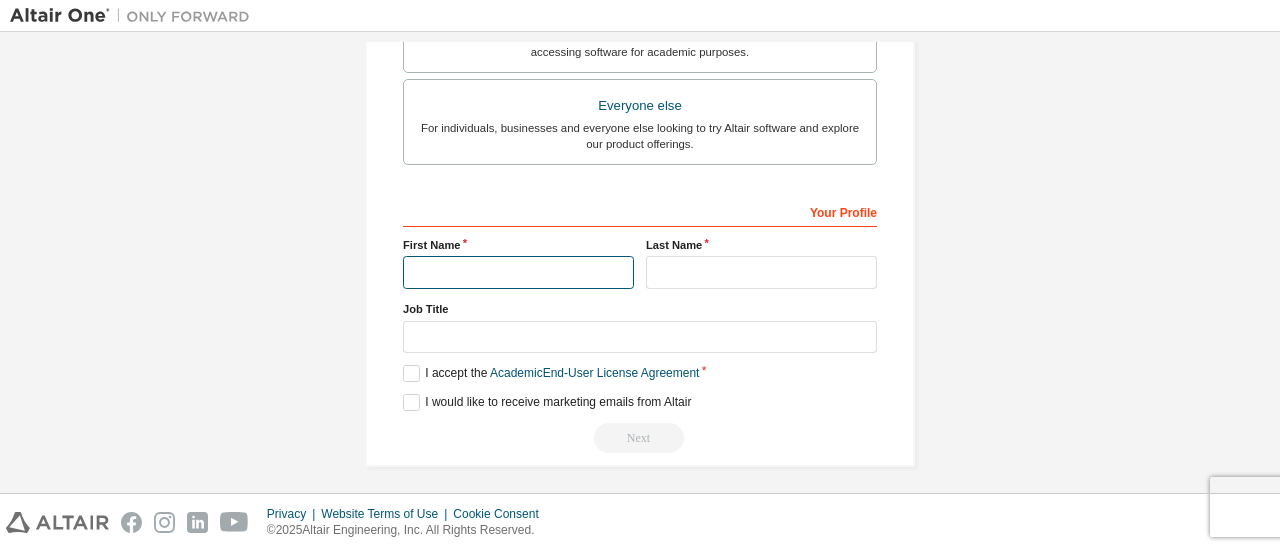 click at bounding box center (518, 272) 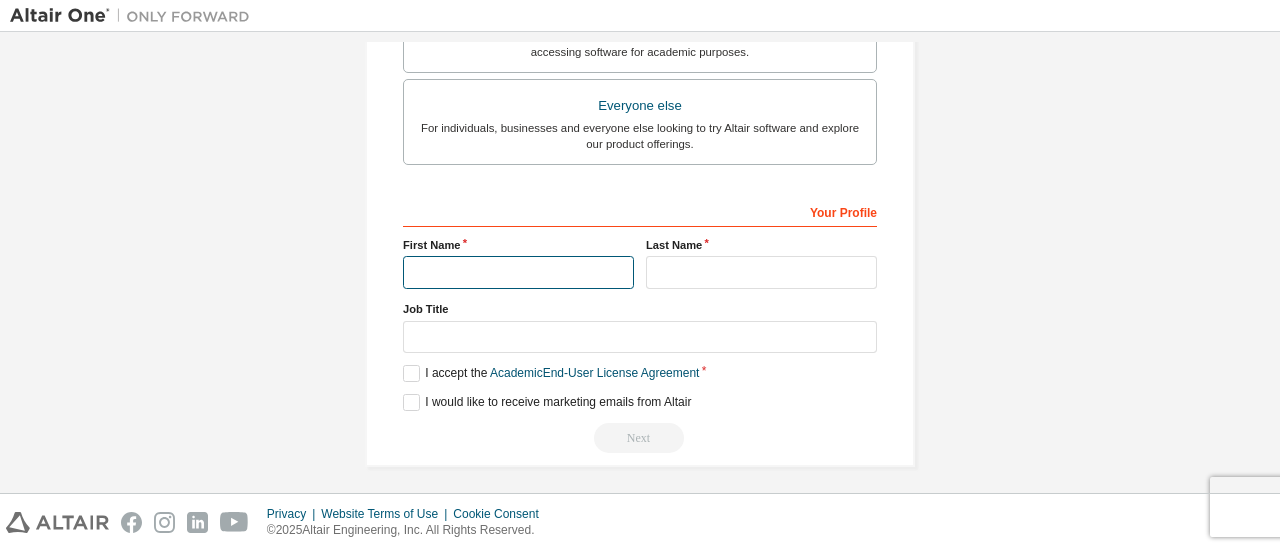 type on "********" 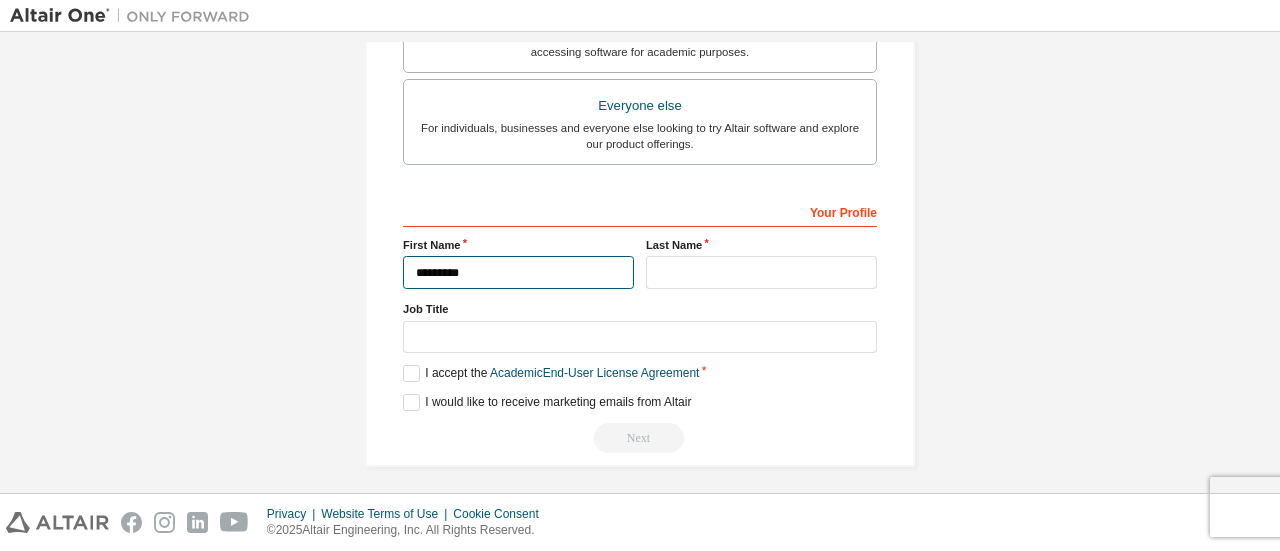 click on "********" at bounding box center [518, 272] 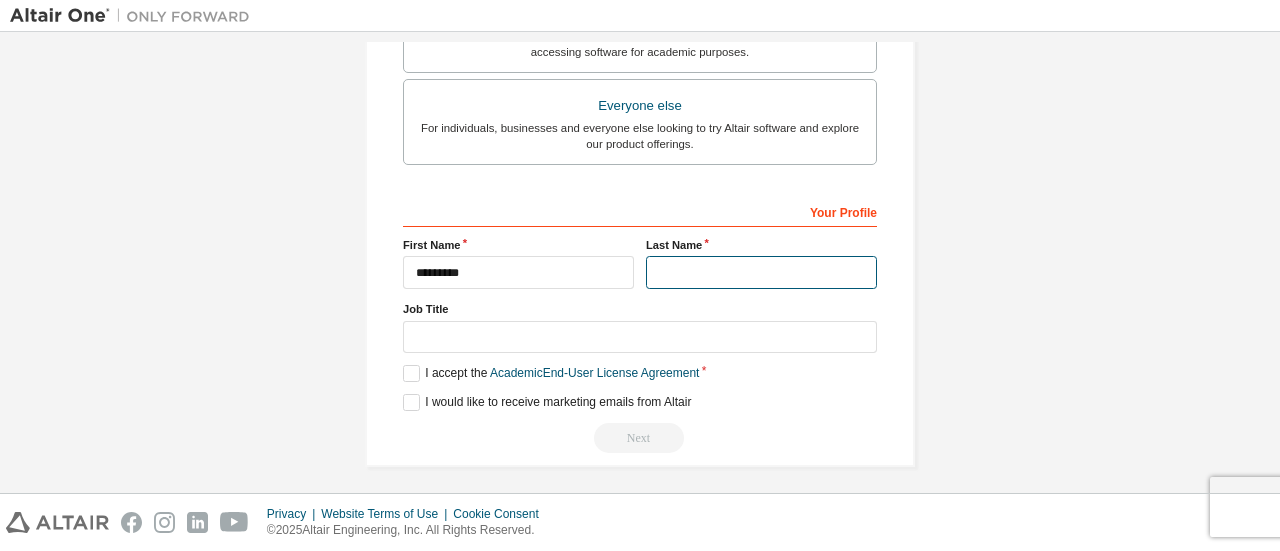 click at bounding box center (761, 272) 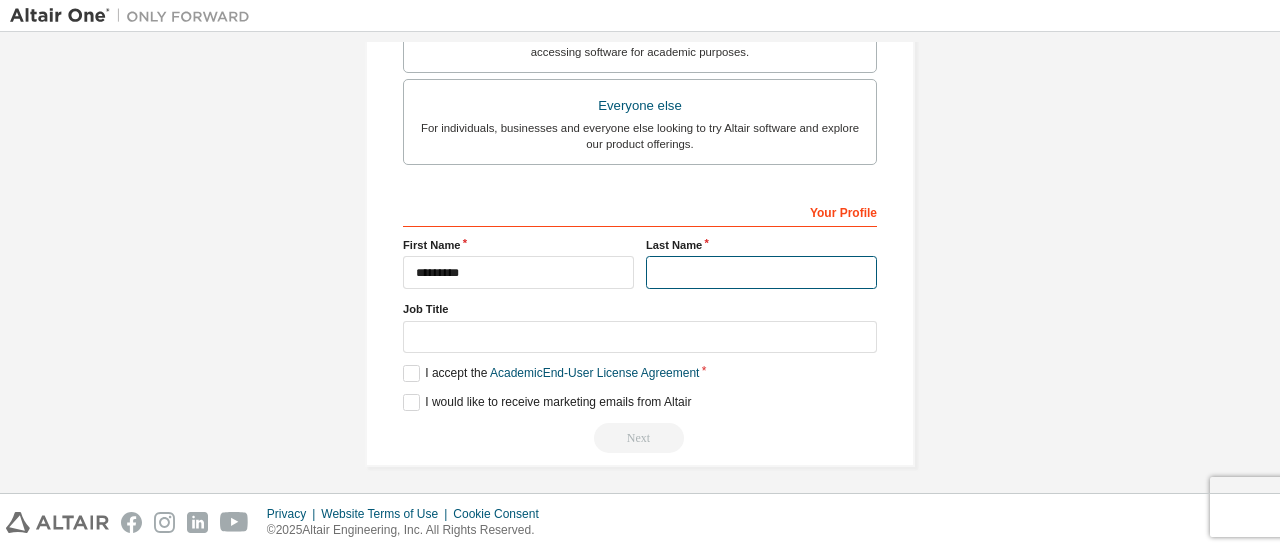 type on "*******" 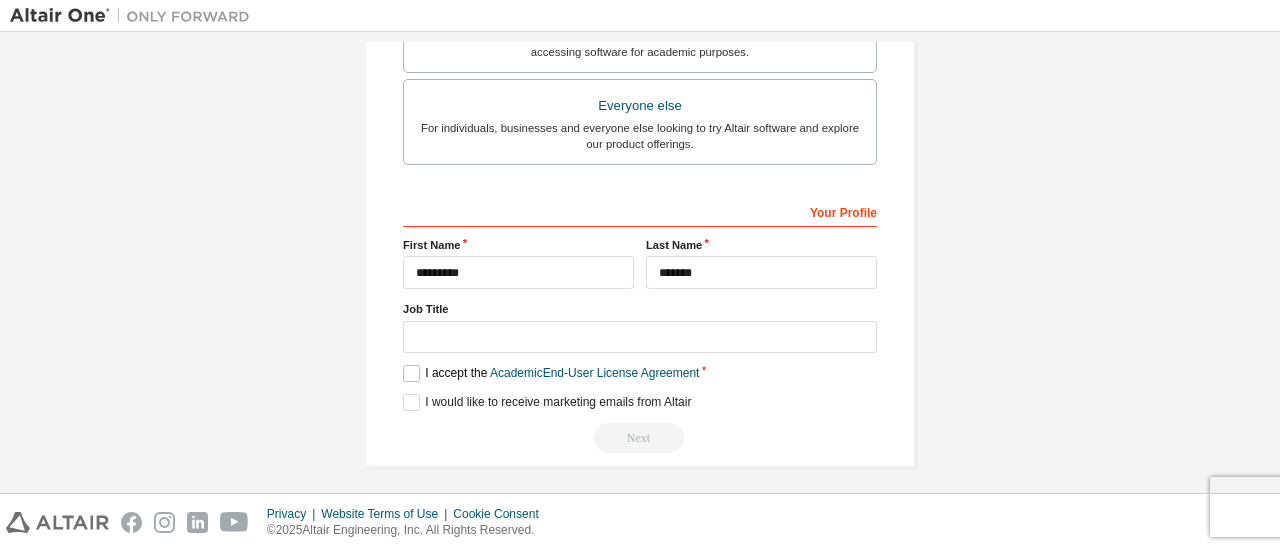 click on "I accept the   Academic   End-User License Agreement" at bounding box center (551, 373) 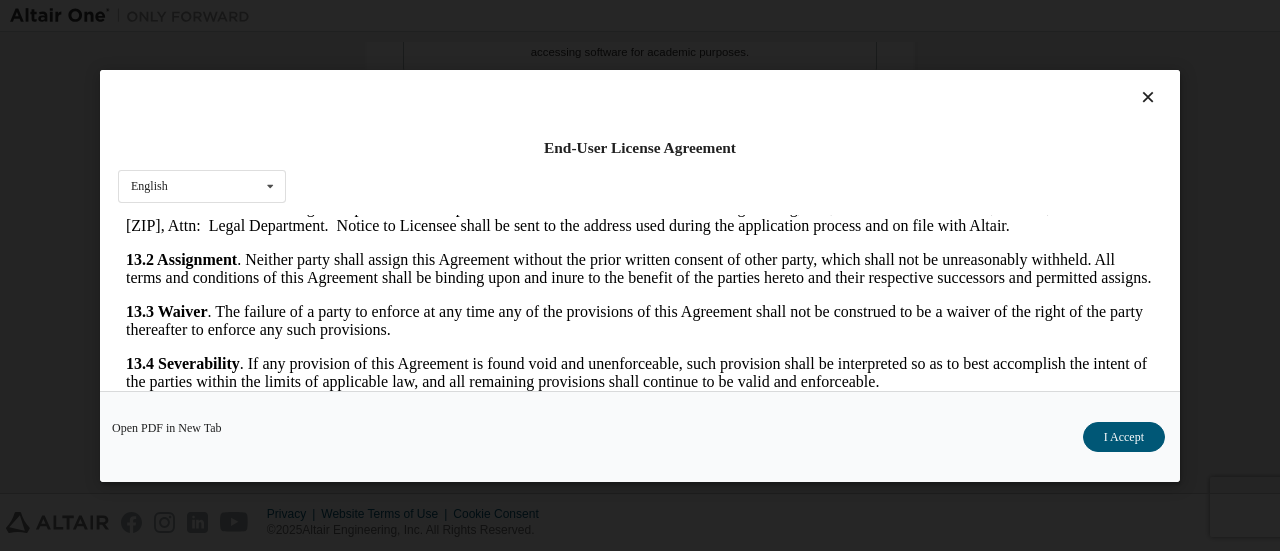 scroll, scrollTop: 3358, scrollLeft: 0, axis: vertical 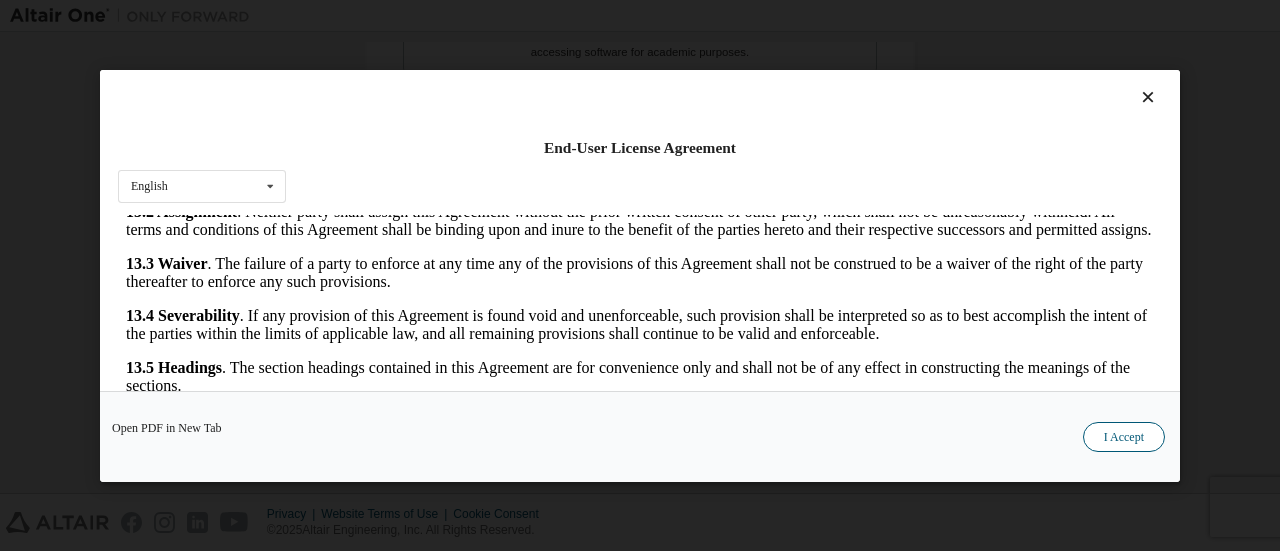 click on "I Accept" at bounding box center [1124, 436] 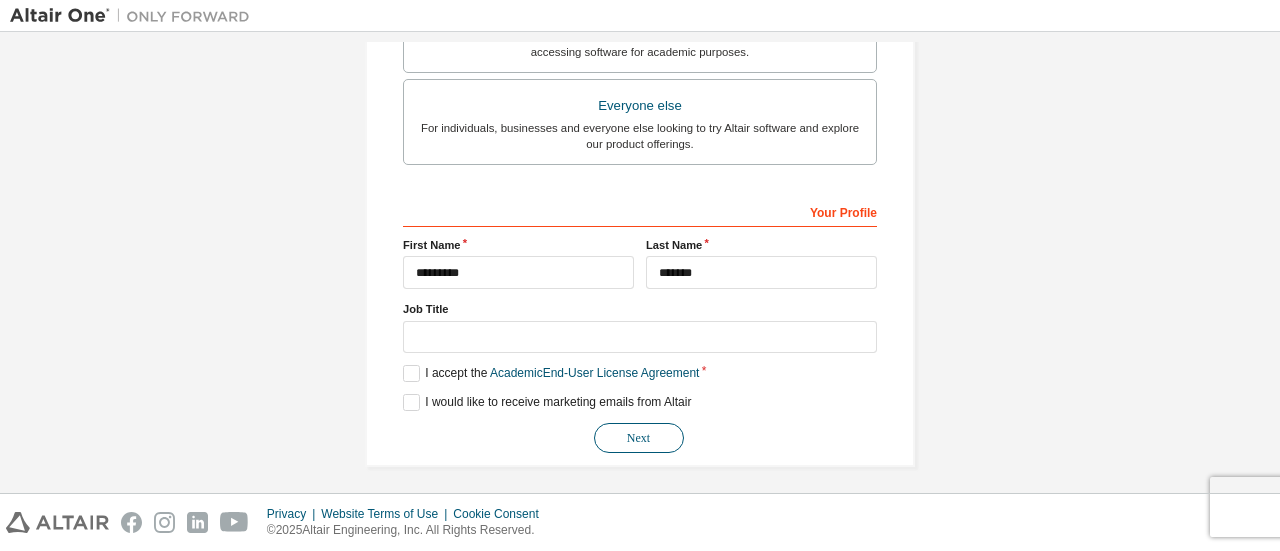 click on "Next" at bounding box center [639, 438] 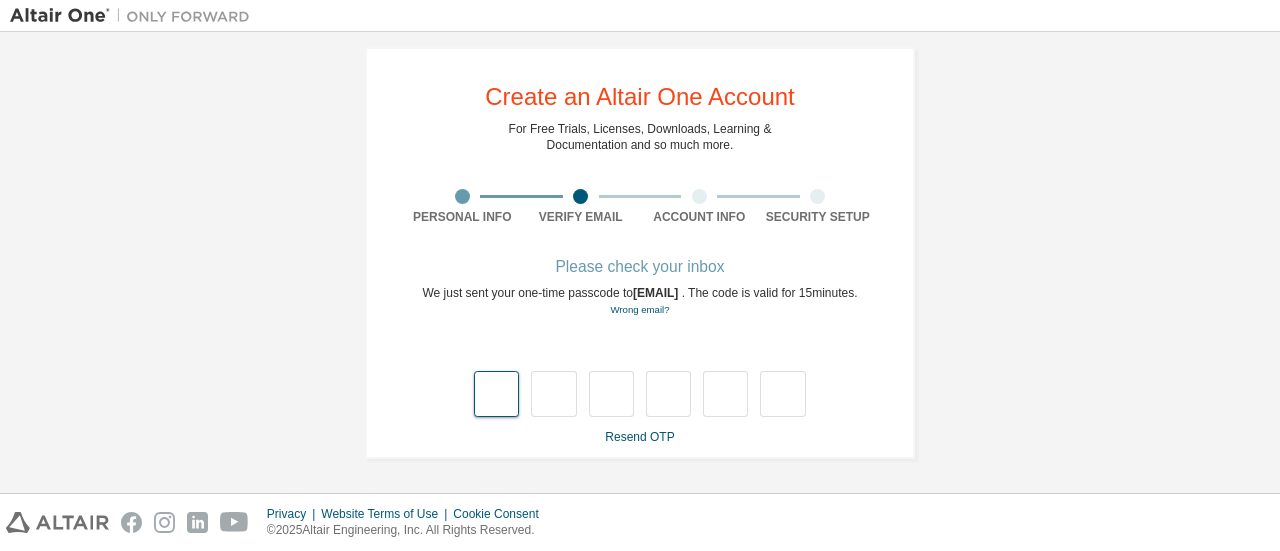 scroll, scrollTop: 34, scrollLeft: 0, axis: vertical 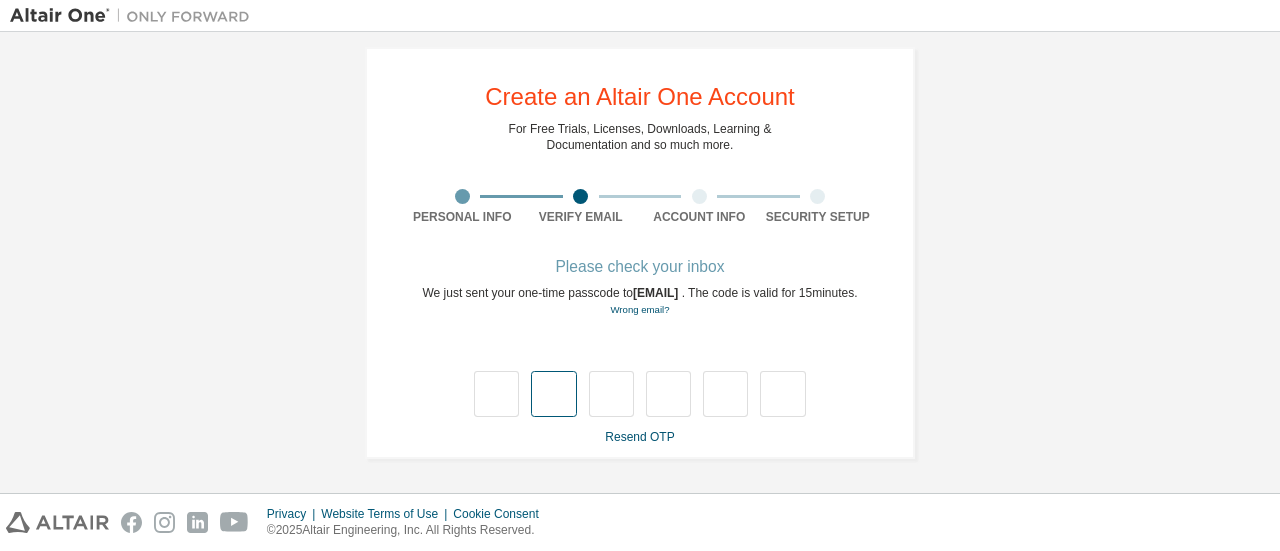 type on "*" 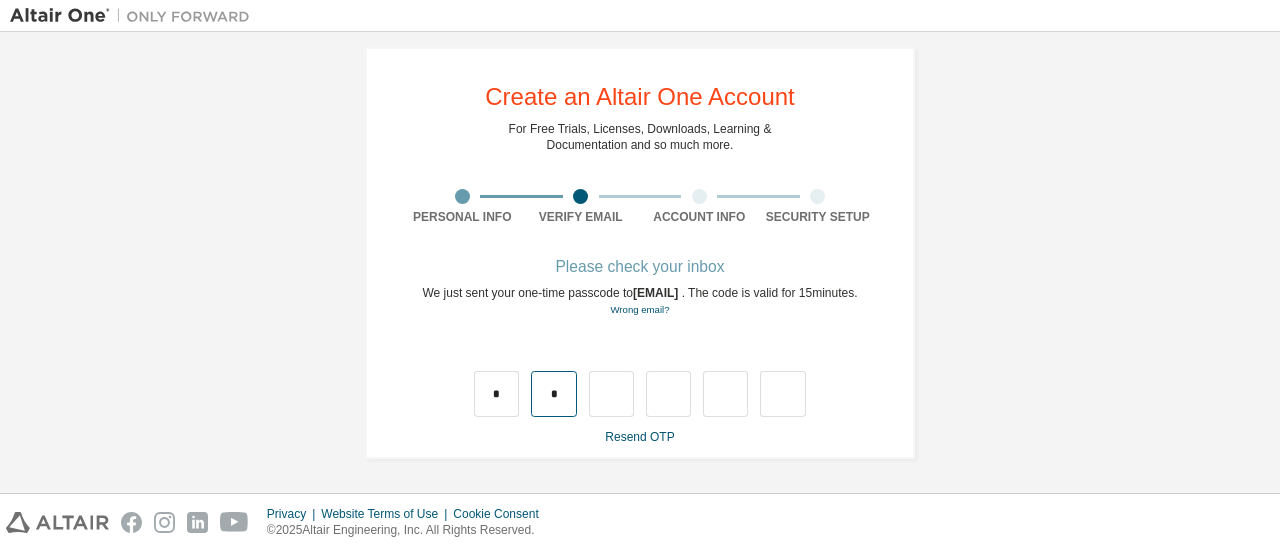 type on "*" 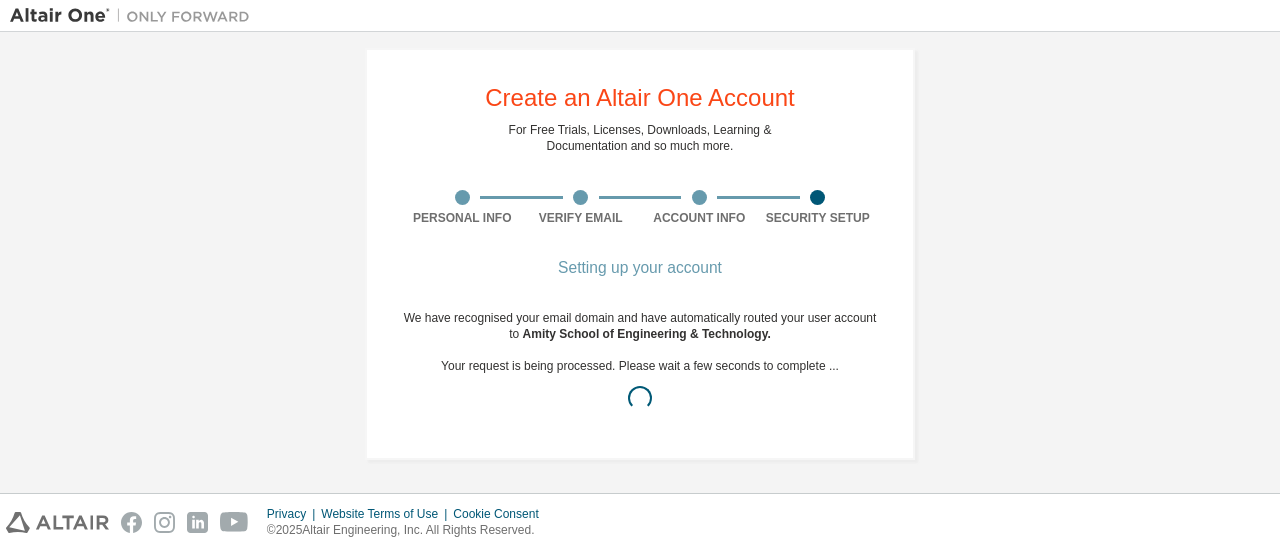 scroll, scrollTop: 34, scrollLeft: 0, axis: vertical 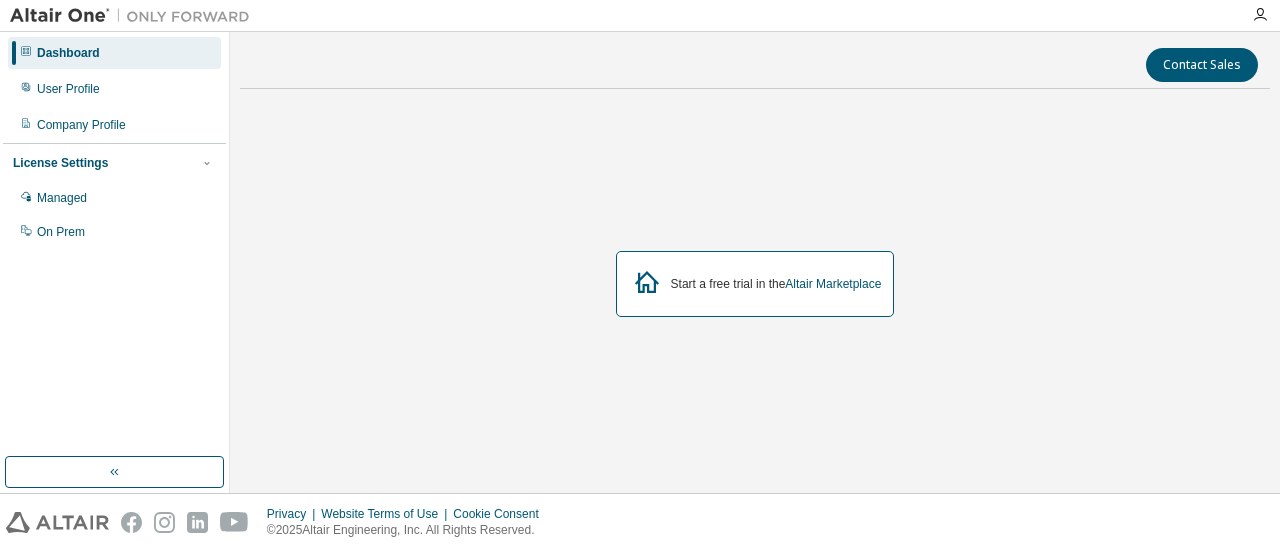 click on "Start a free trial in the  Altair Marketplace" at bounding box center [755, 284] 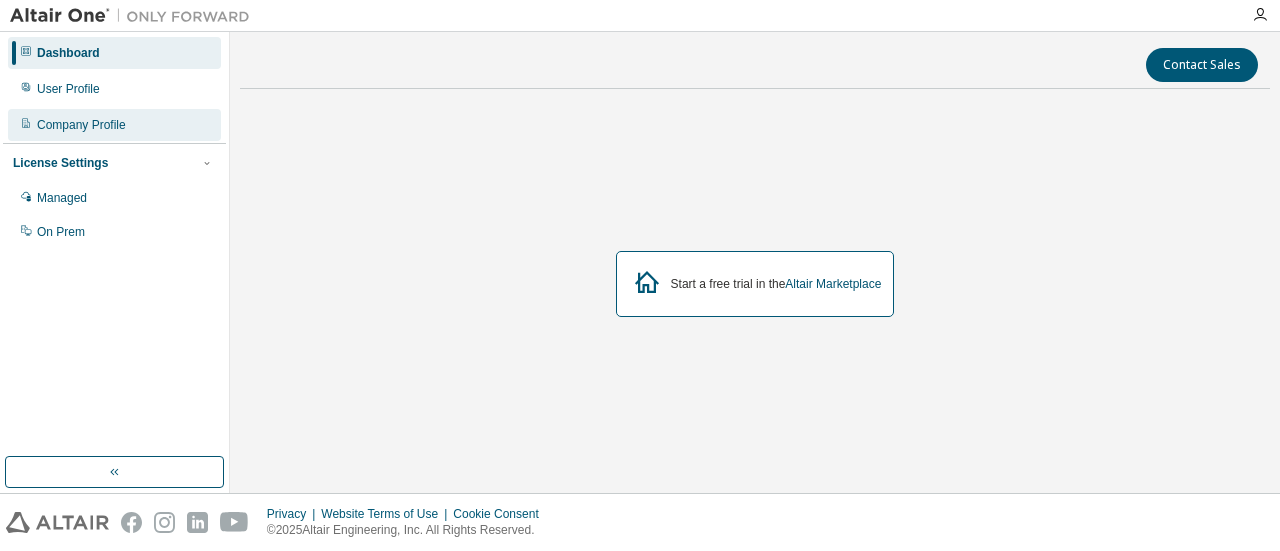 click on "Company Profile" at bounding box center (114, 125) 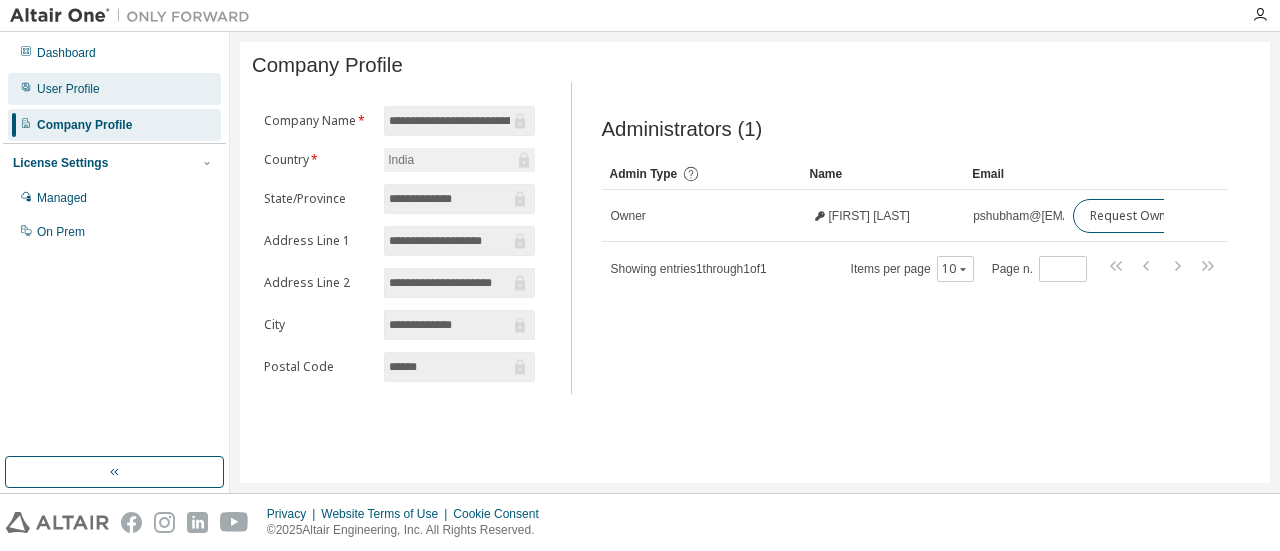 click on "User Profile" at bounding box center (68, 89) 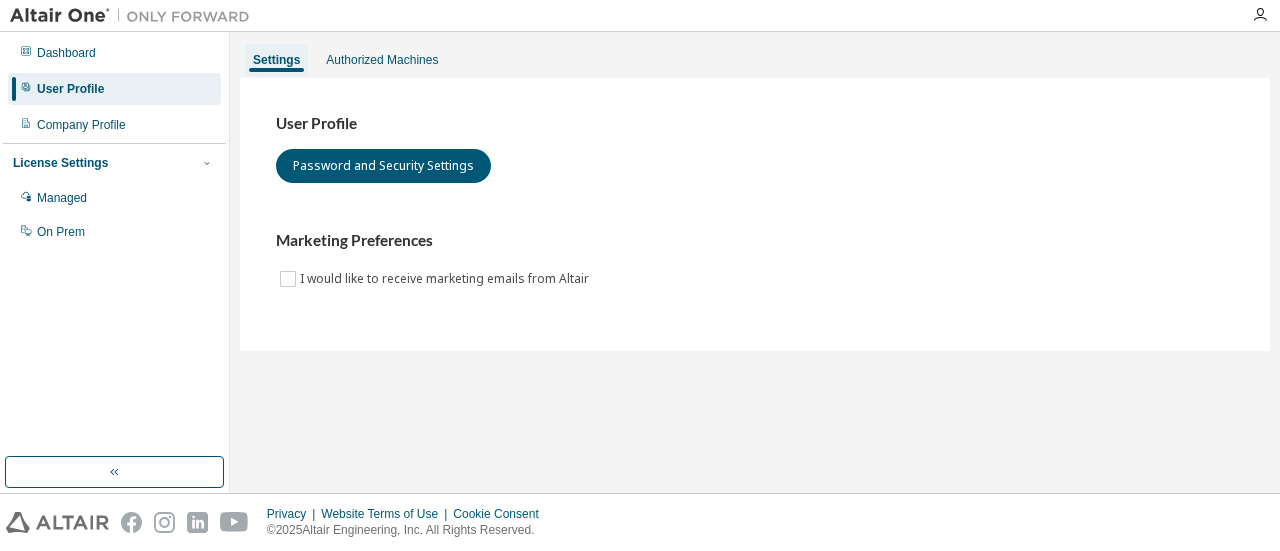 click on "Dashboard User Profile Company Profile License Settings Managed On Prem" at bounding box center [114, 142] 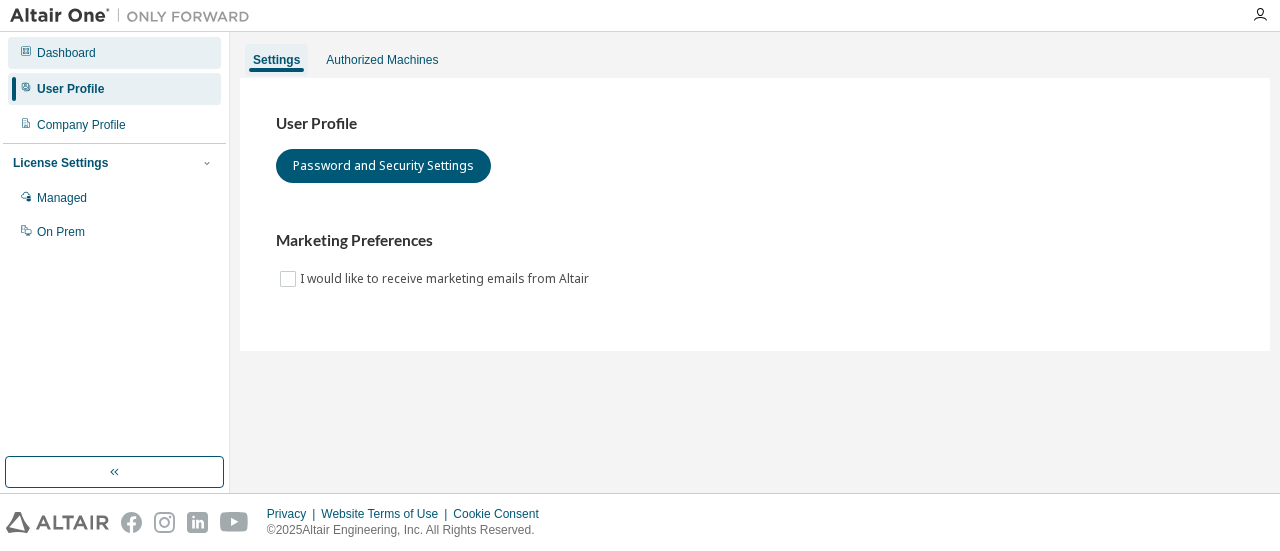 click on "Dashboard" at bounding box center (114, 53) 